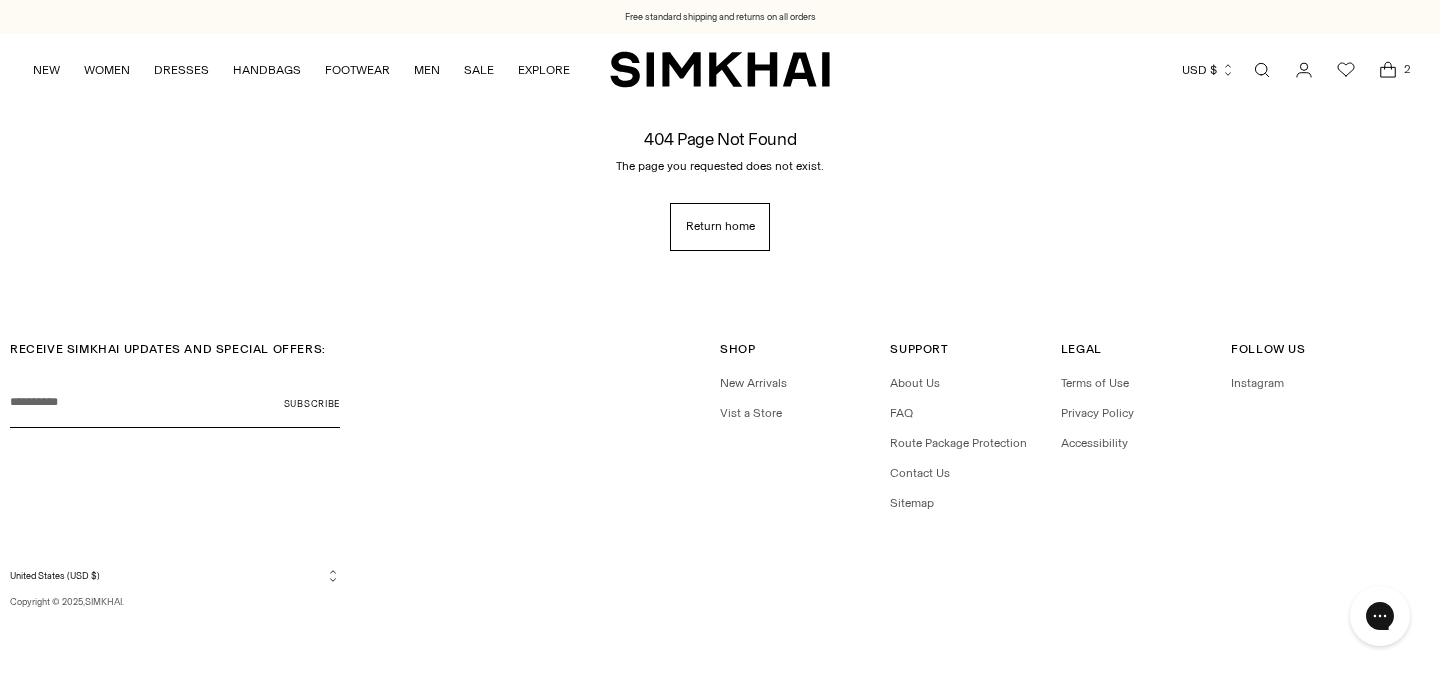 scroll, scrollTop: 0, scrollLeft: 0, axis: both 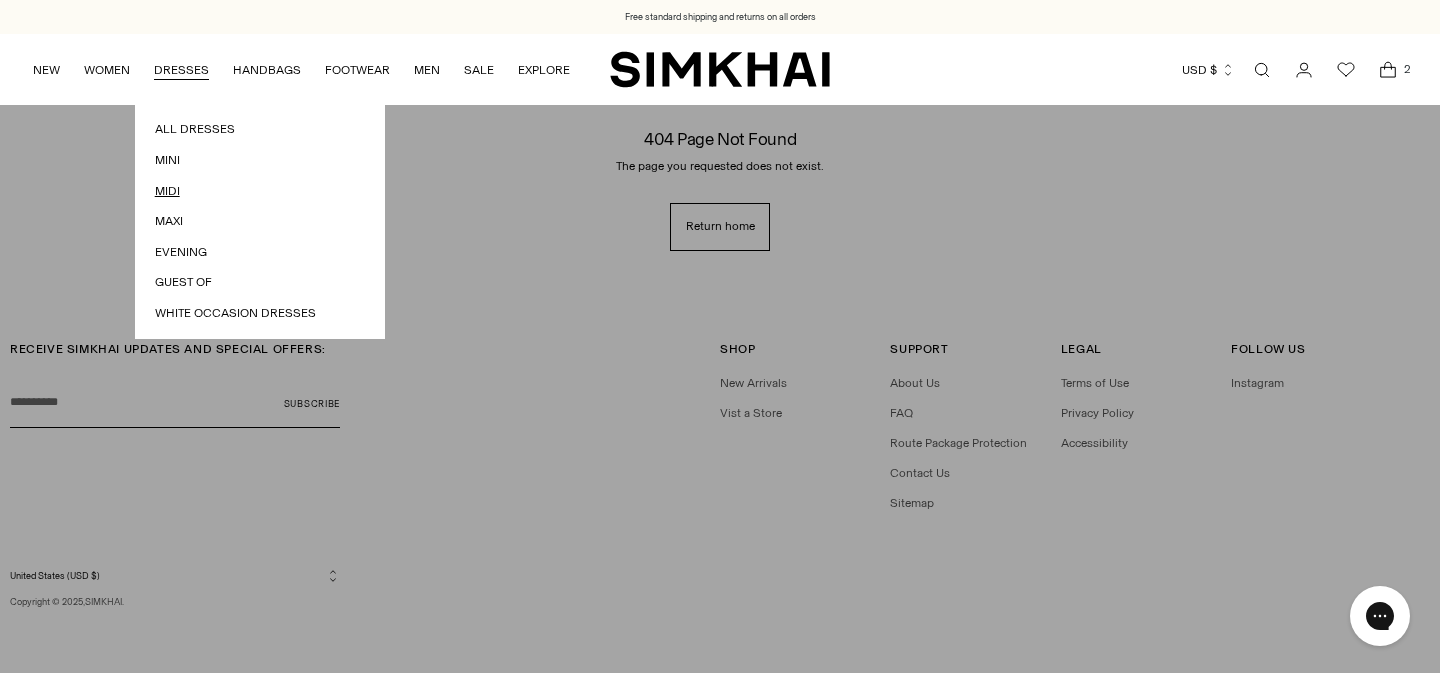 click on "Midi" at bounding box center (260, 191) 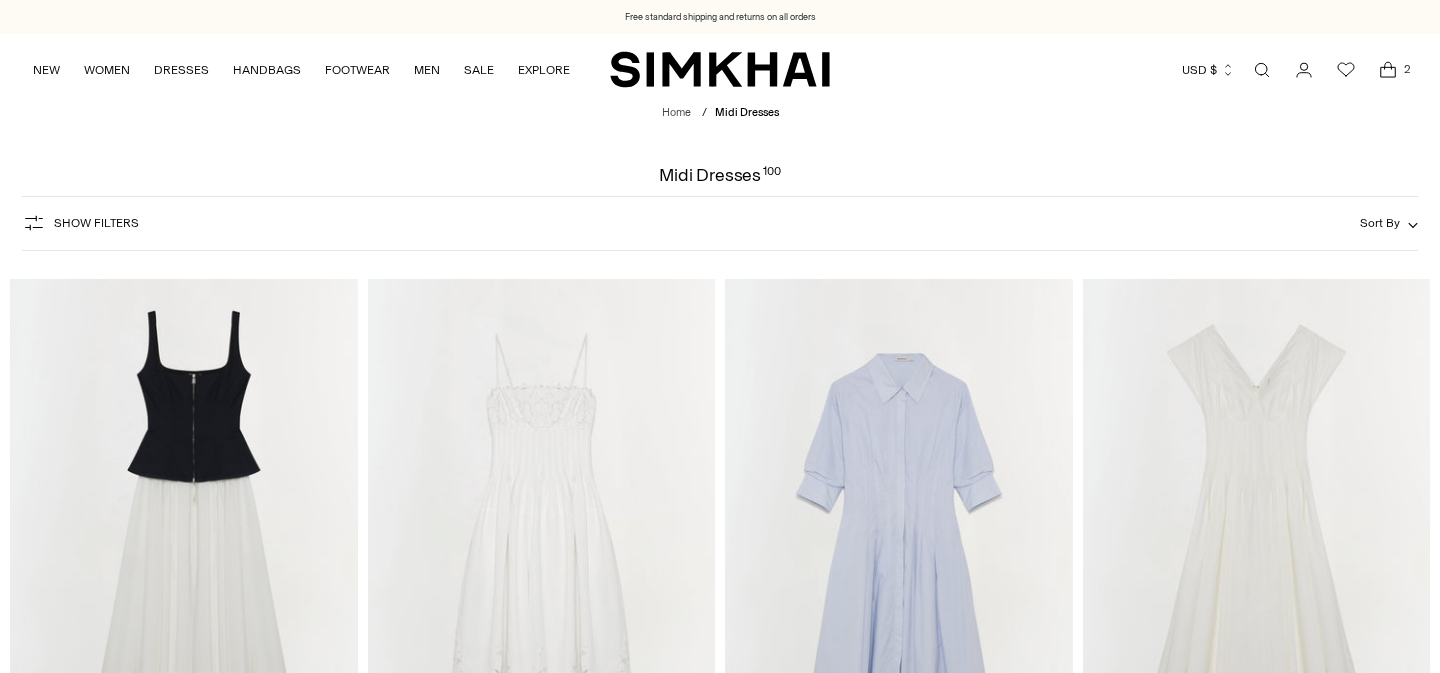 scroll, scrollTop: 0, scrollLeft: 0, axis: both 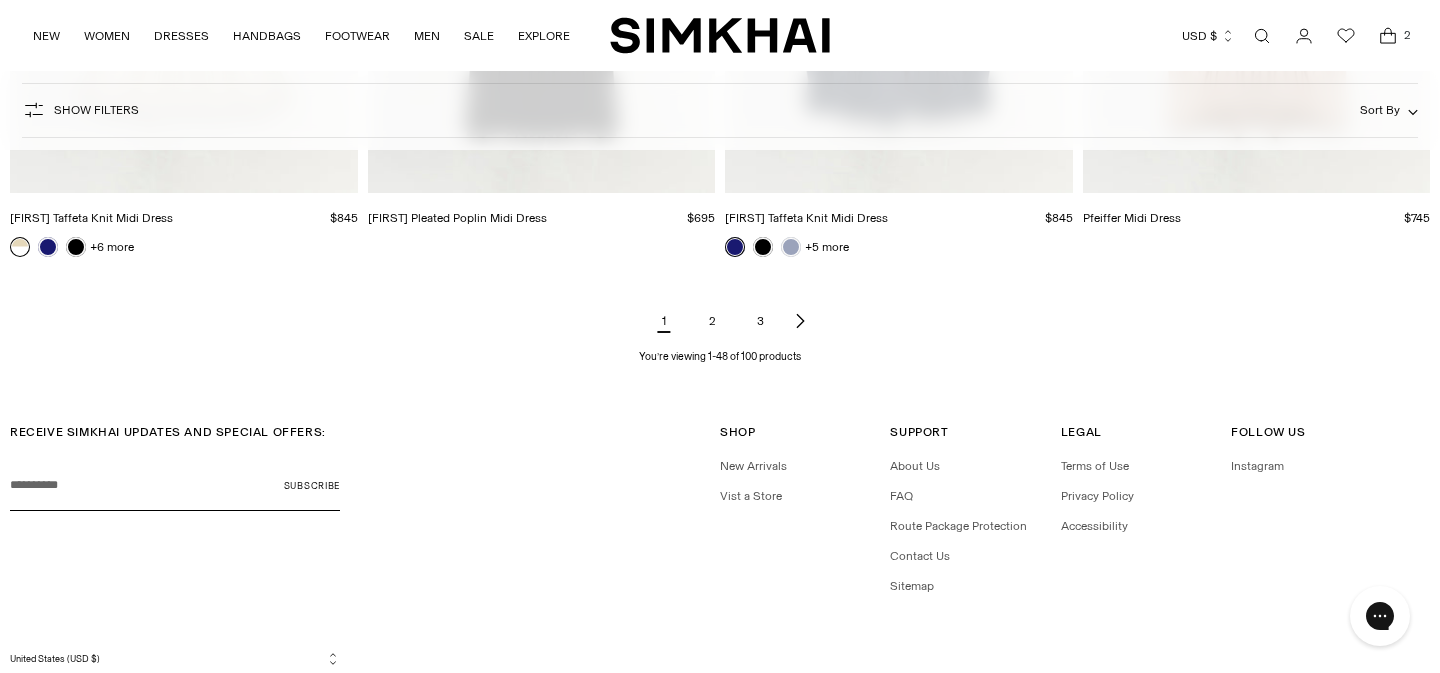 click on "2" at bounding box center (712, 321) 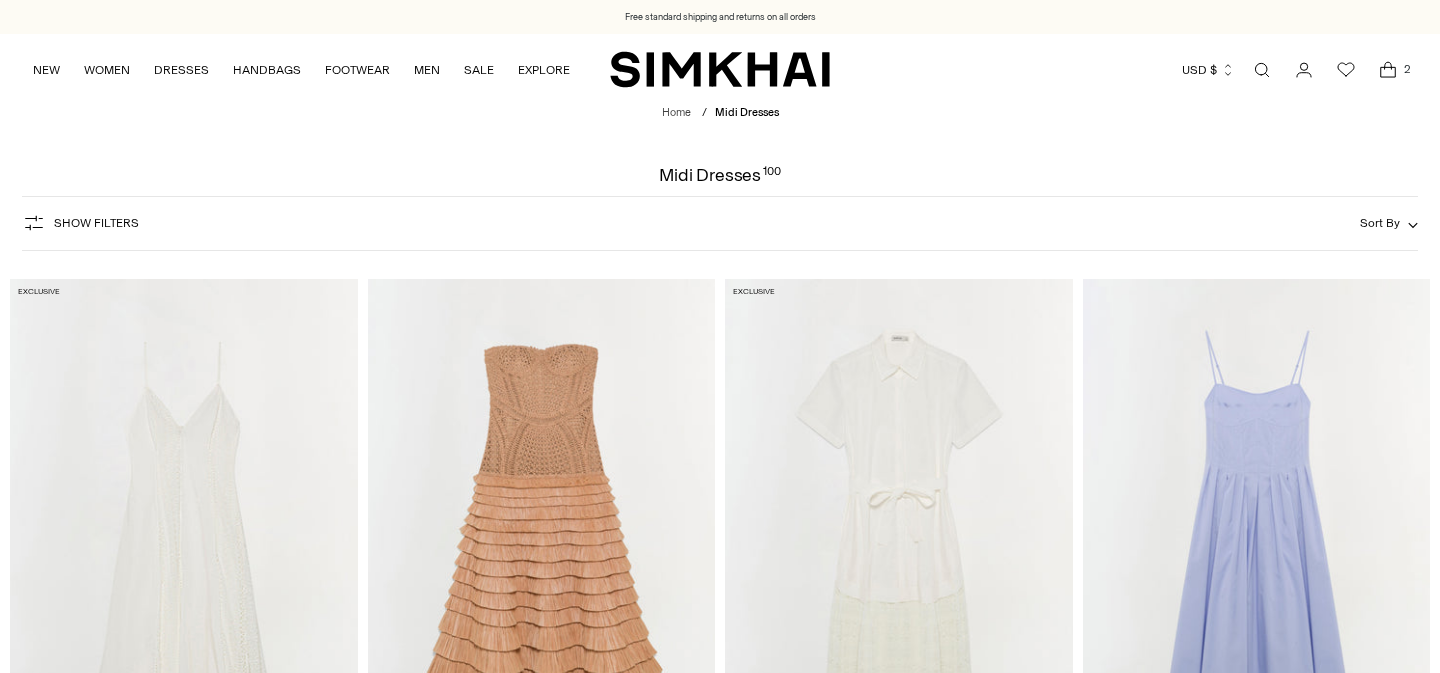 scroll, scrollTop: 0, scrollLeft: 0, axis: both 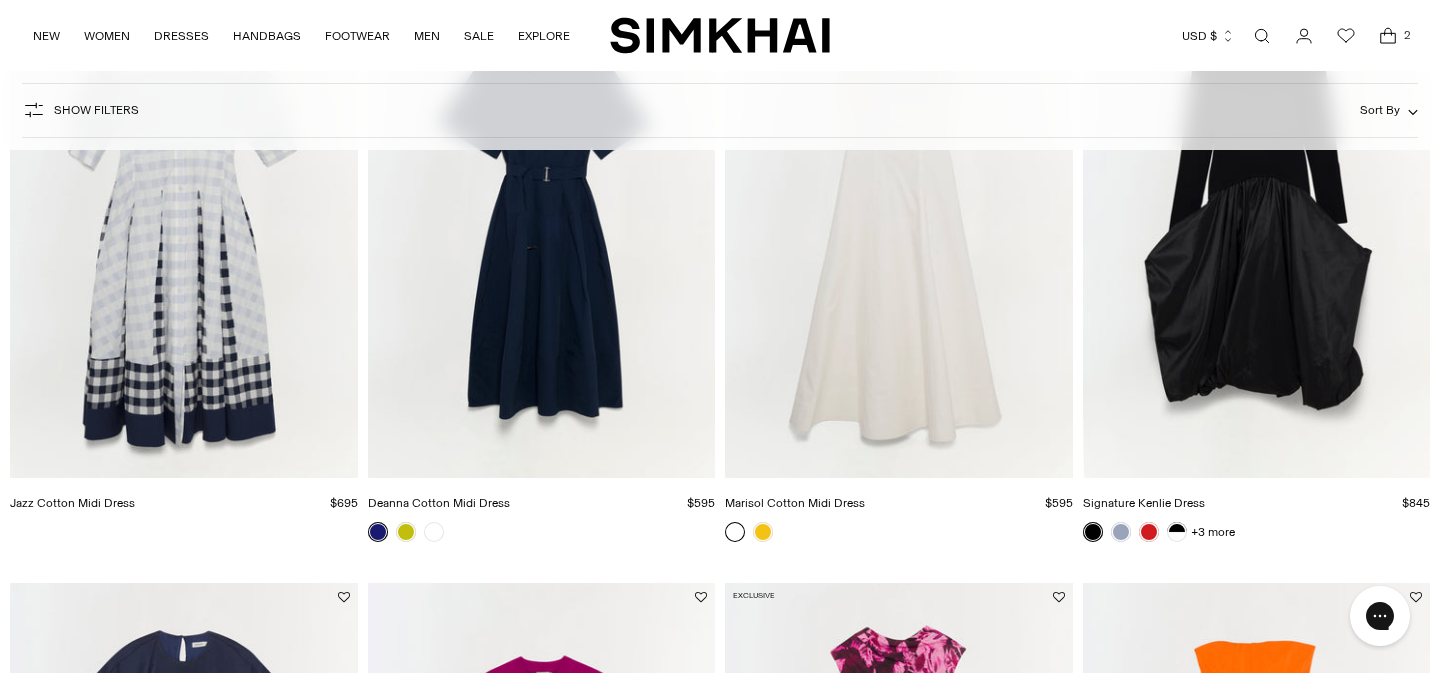 click at bounding box center [0, 0] 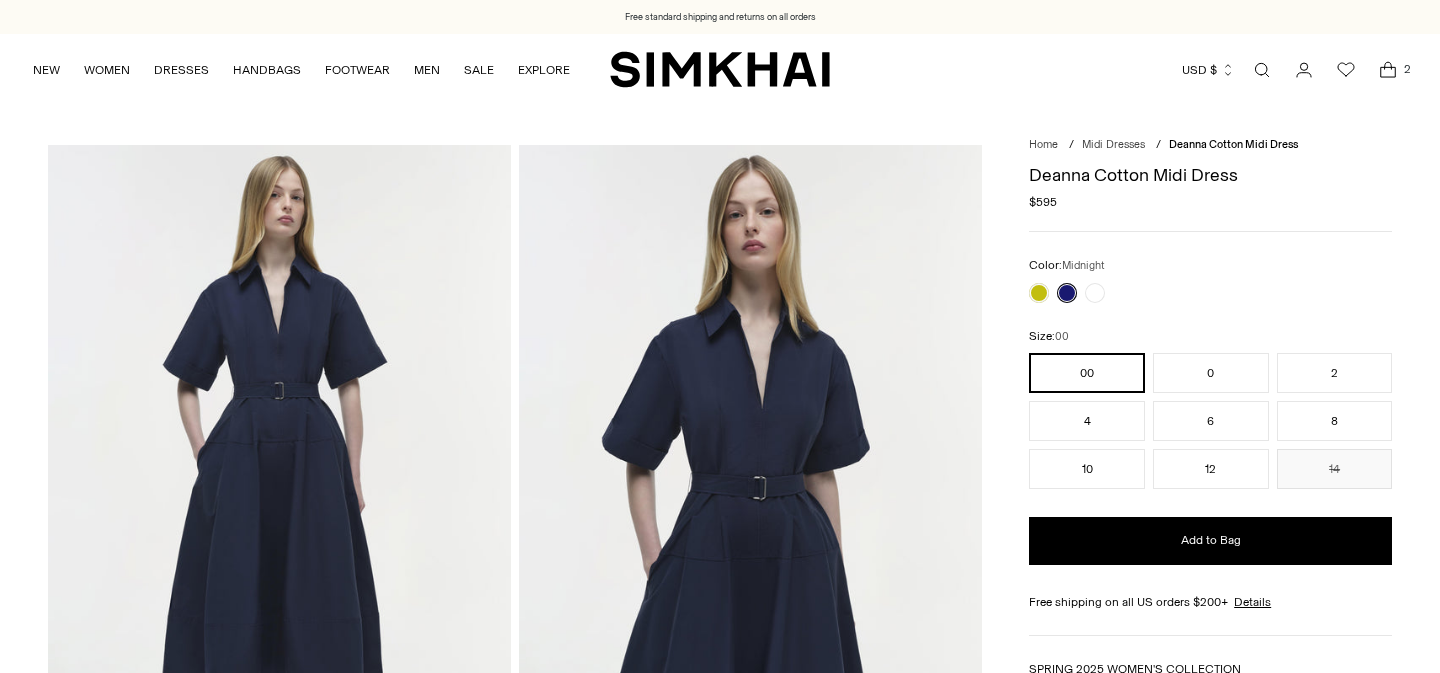 scroll, scrollTop: 0, scrollLeft: 0, axis: both 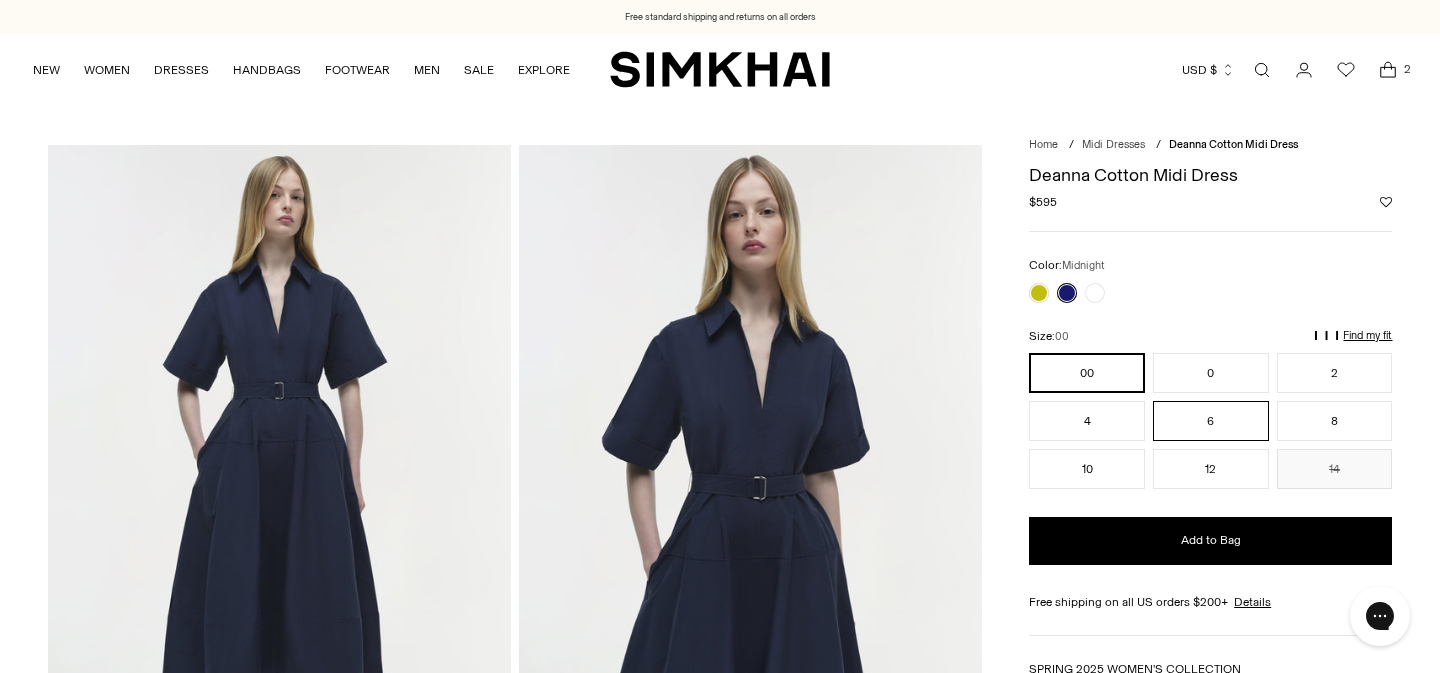 click on "6" at bounding box center (1211, 421) 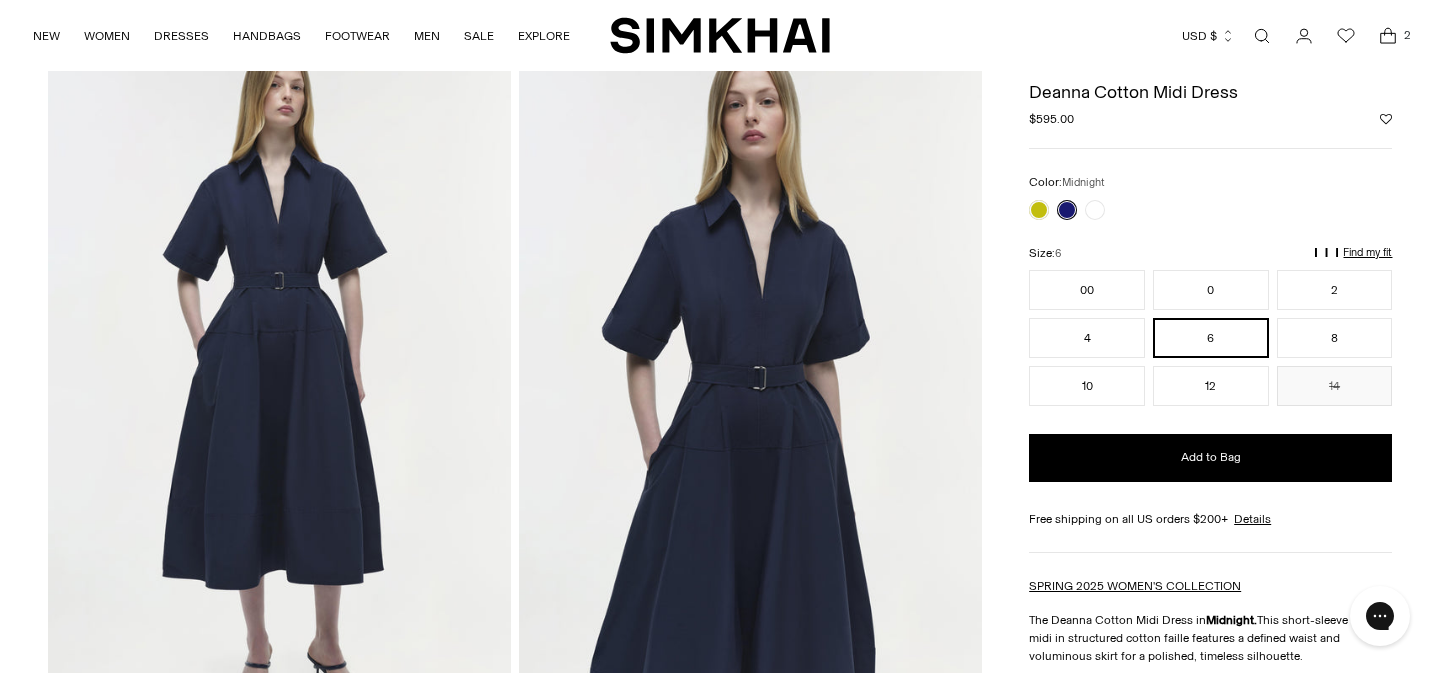 scroll, scrollTop: 60, scrollLeft: 0, axis: vertical 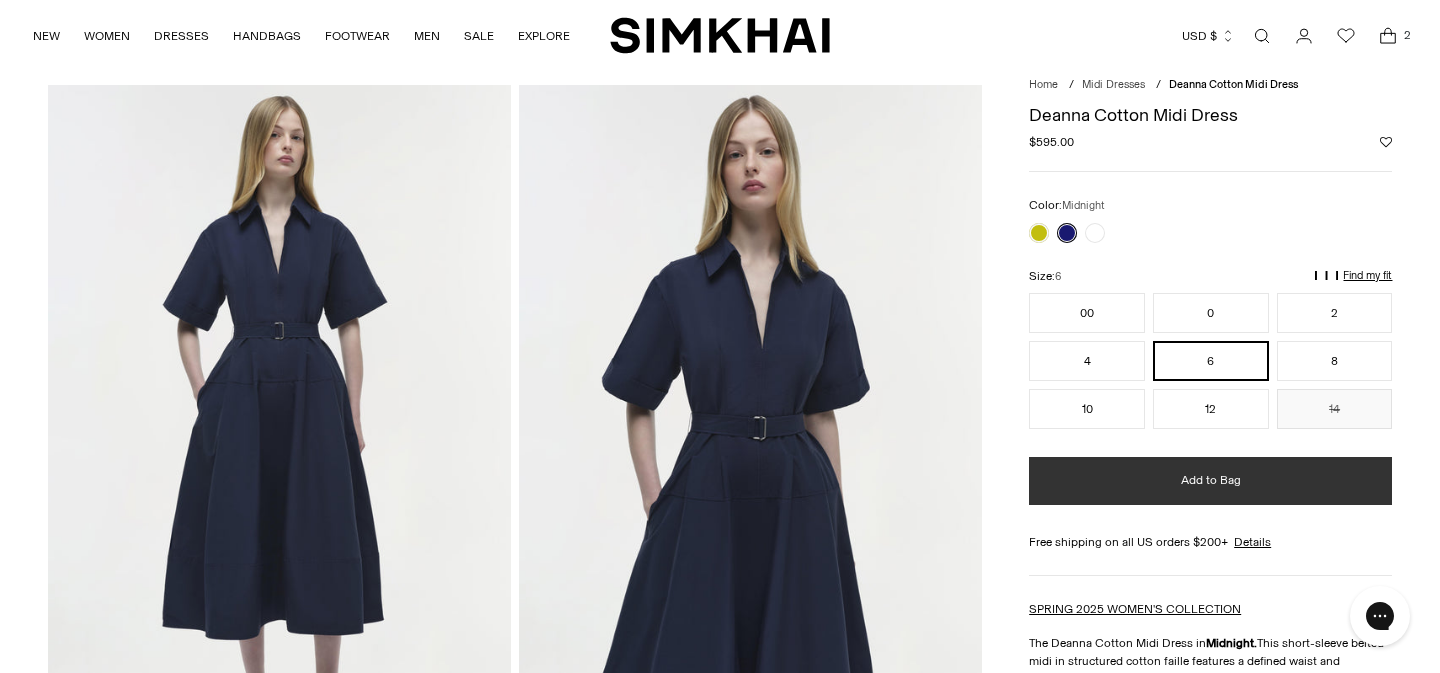 click on "Add to Bag" at bounding box center [1210, 481] 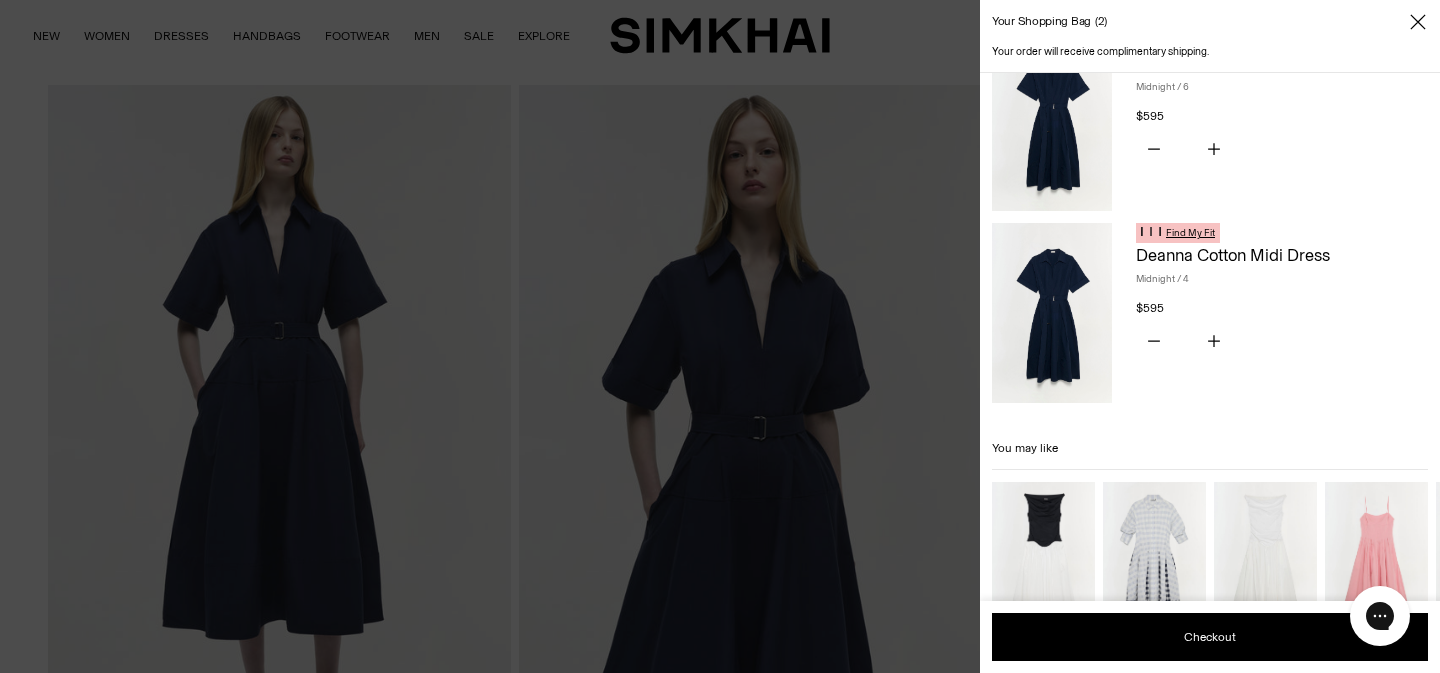 scroll, scrollTop: 113, scrollLeft: 0, axis: vertical 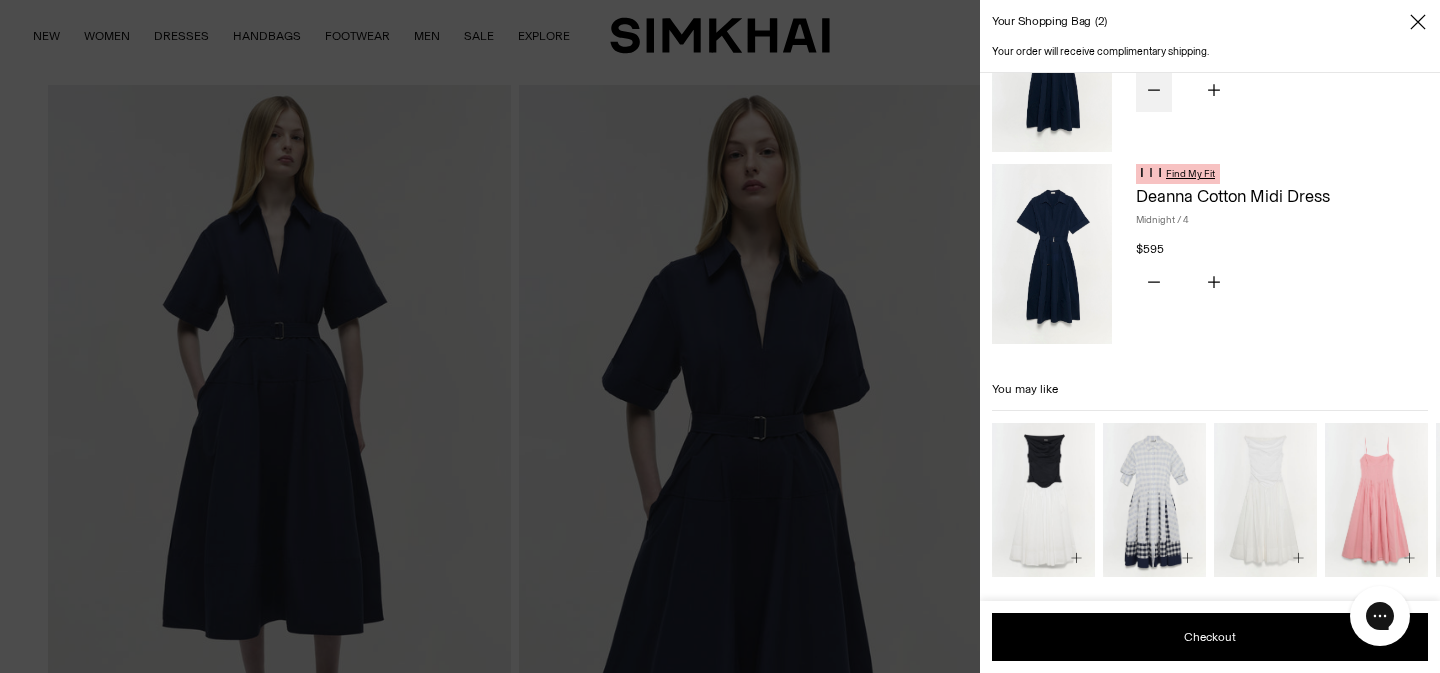 click 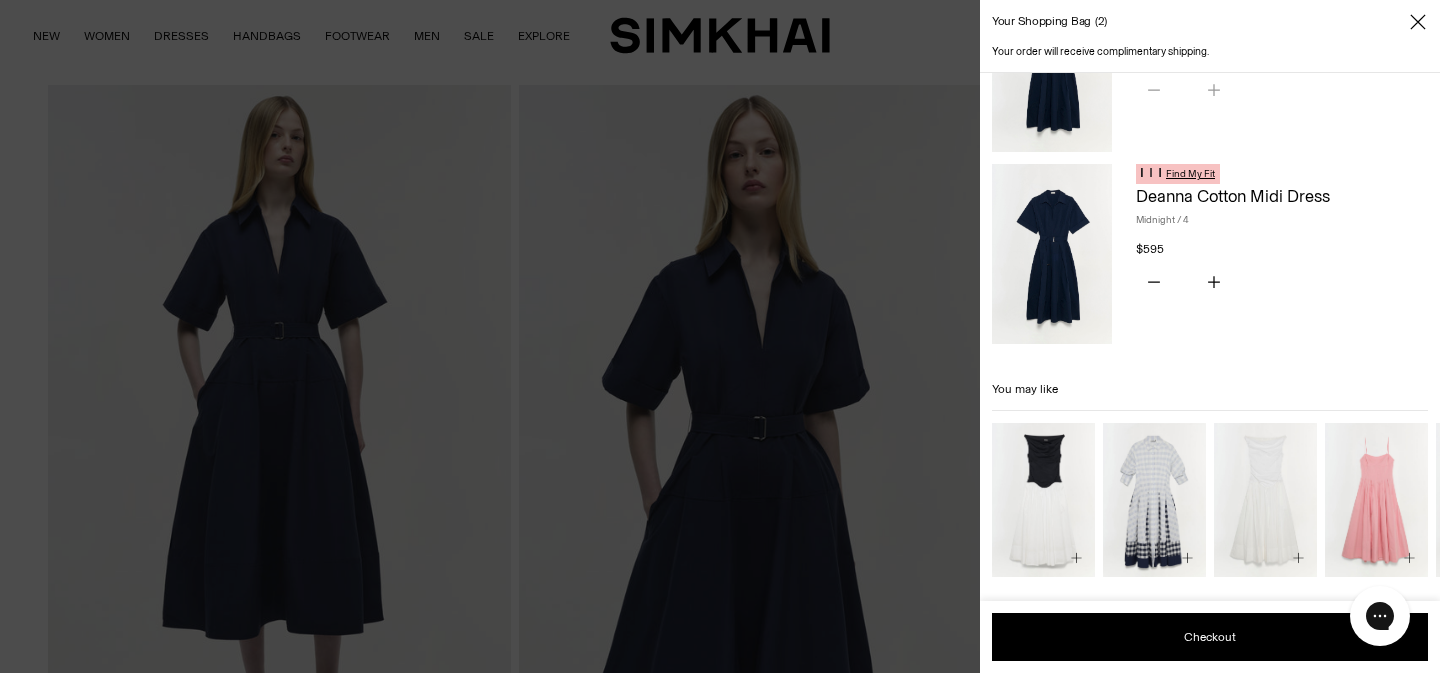 scroll, scrollTop: 0, scrollLeft: 0, axis: both 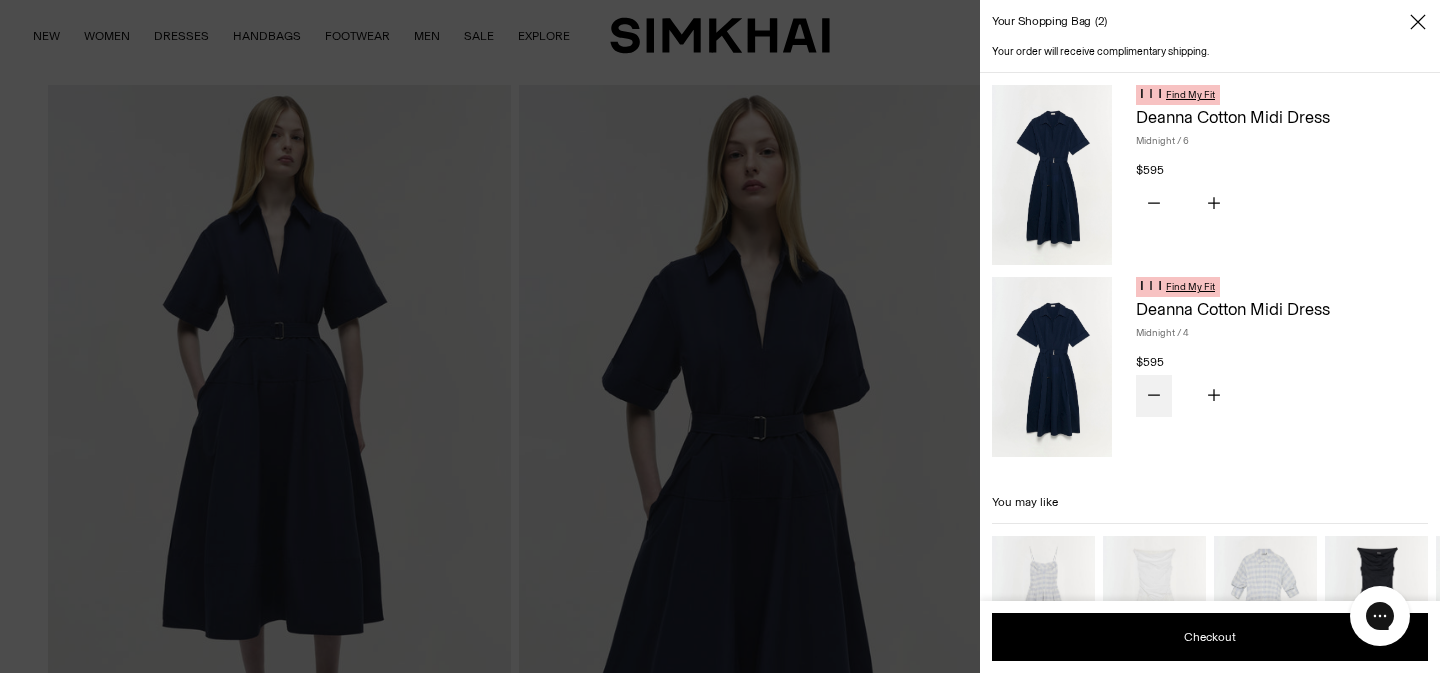 click at bounding box center (1154, 396) 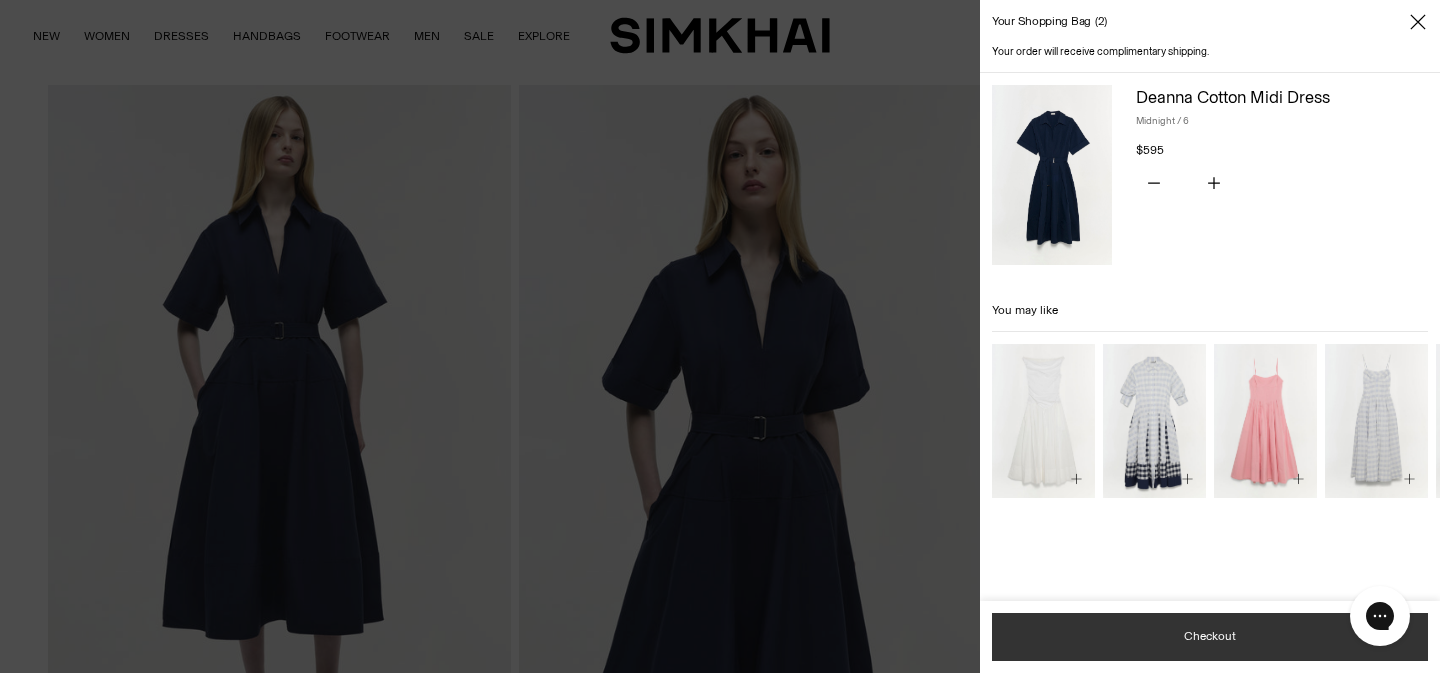 click on "Checkout" at bounding box center [1210, 637] 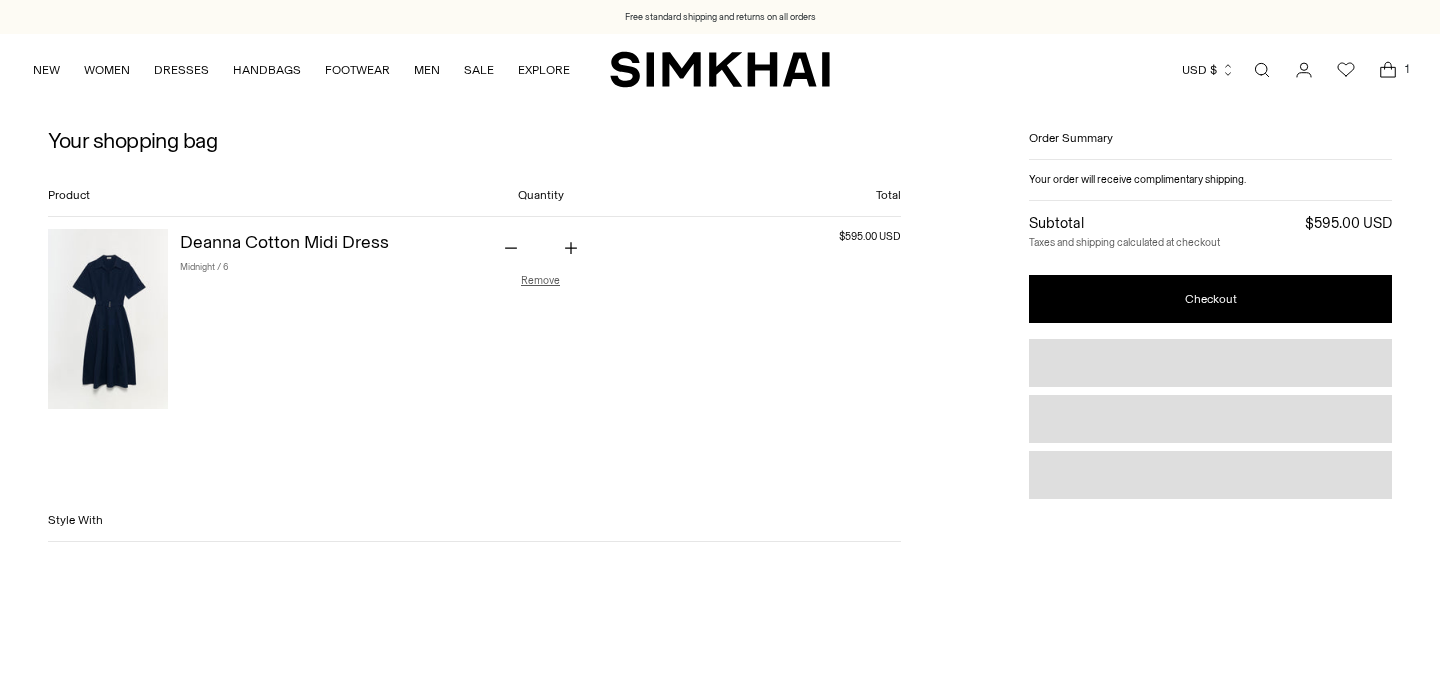 scroll, scrollTop: 0, scrollLeft: 0, axis: both 